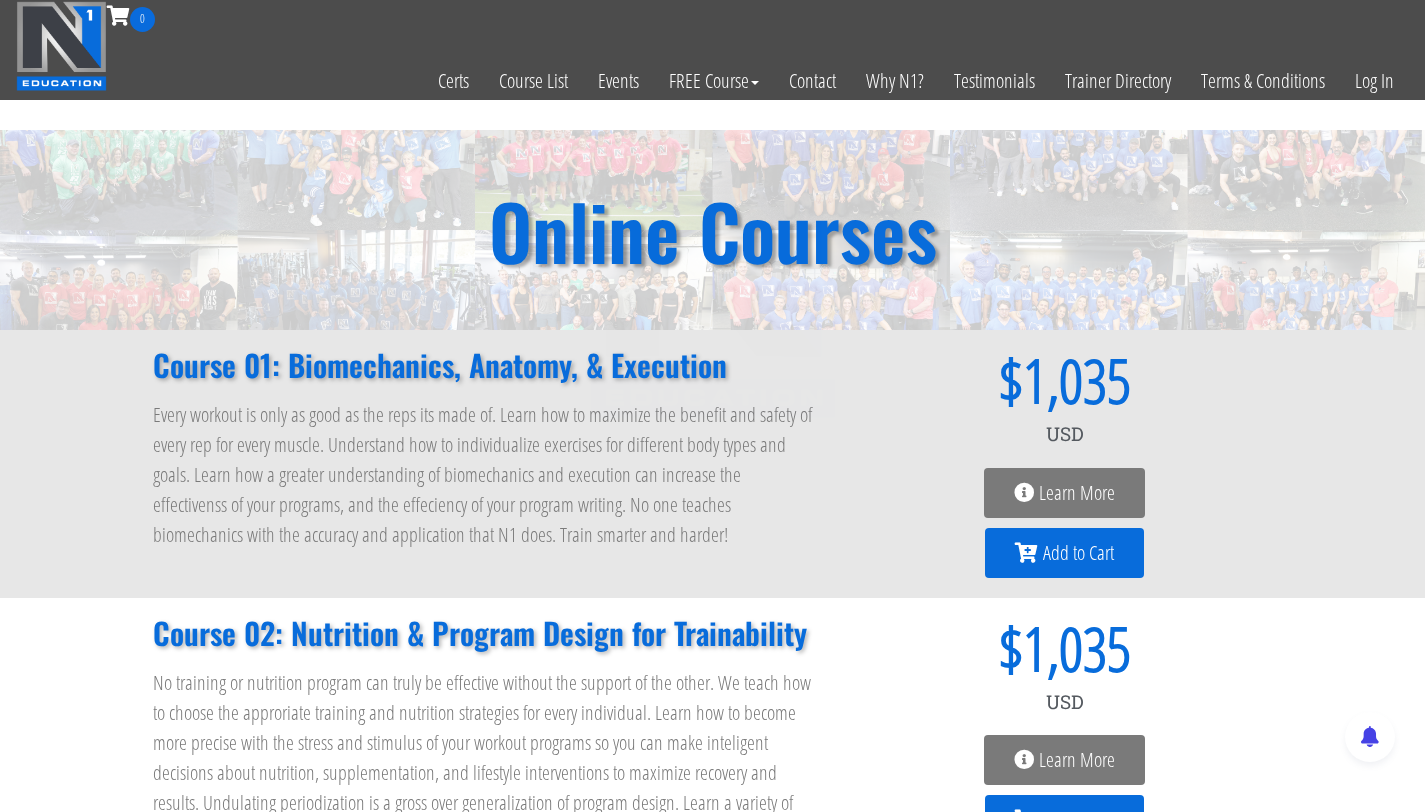scroll, scrollTop: 0, scrollLeft: 0, axis: both 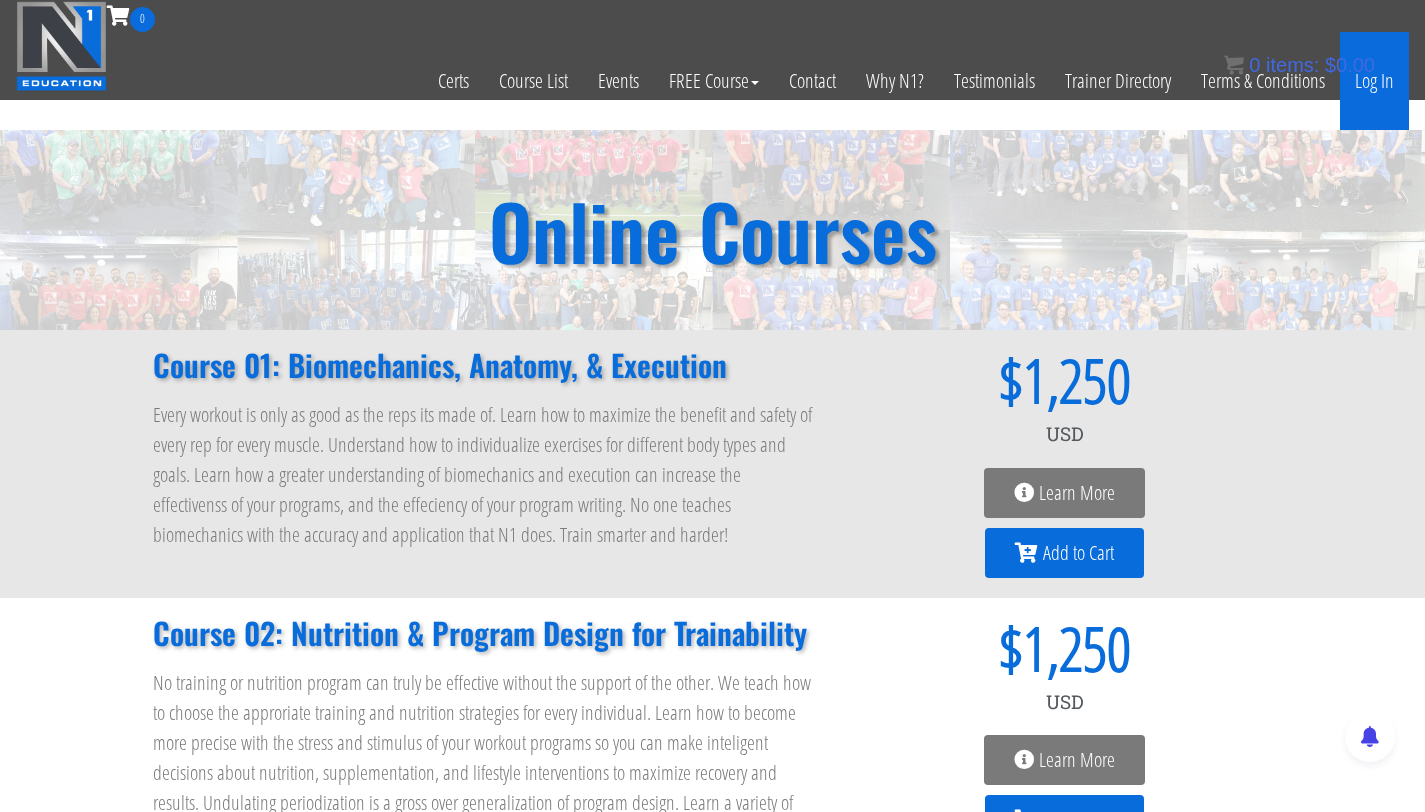 click on "Log In" at bounding box center [1374, 81] 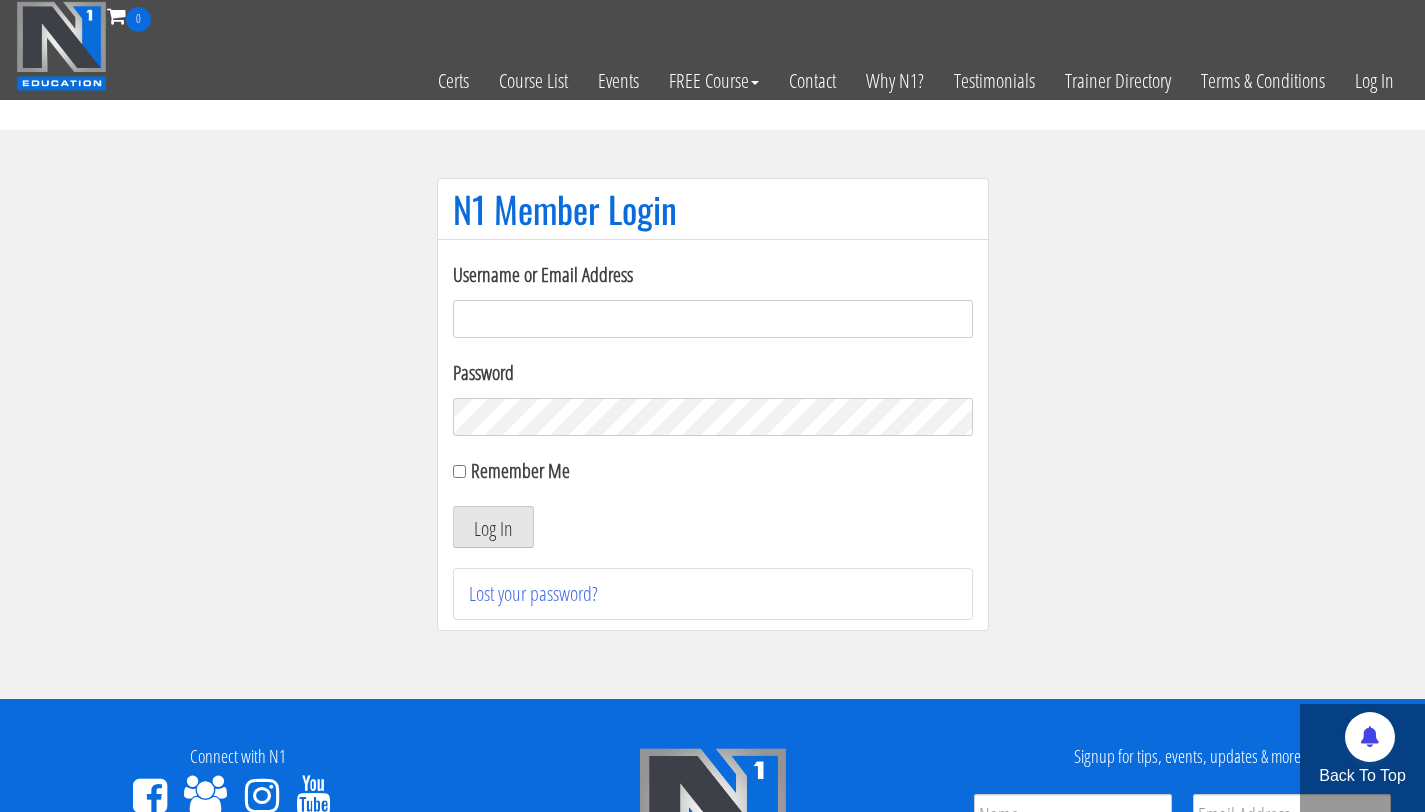 scroll, scrollTop: 0, scrollLeft: 0, axis: both 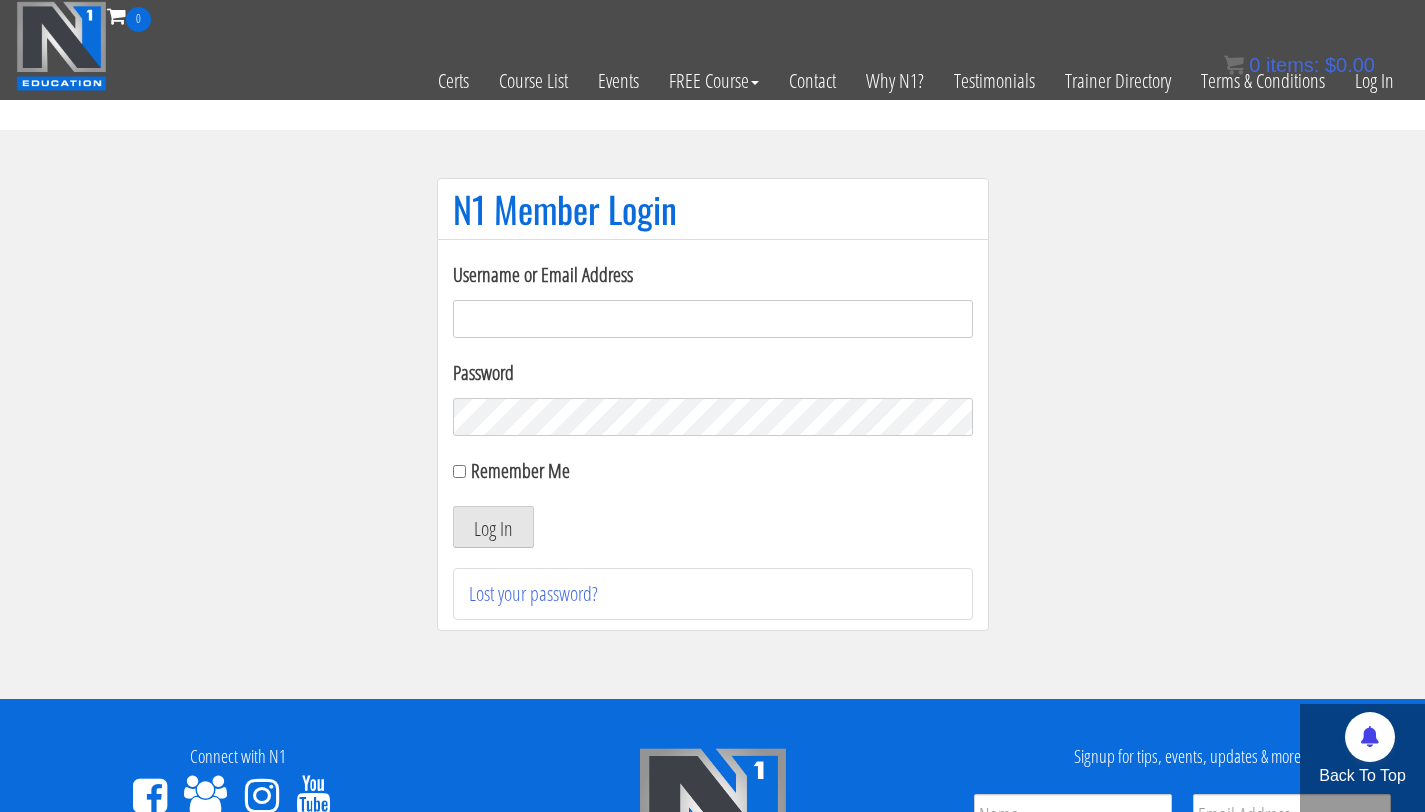 type on "info@fitbyjustus.nl" 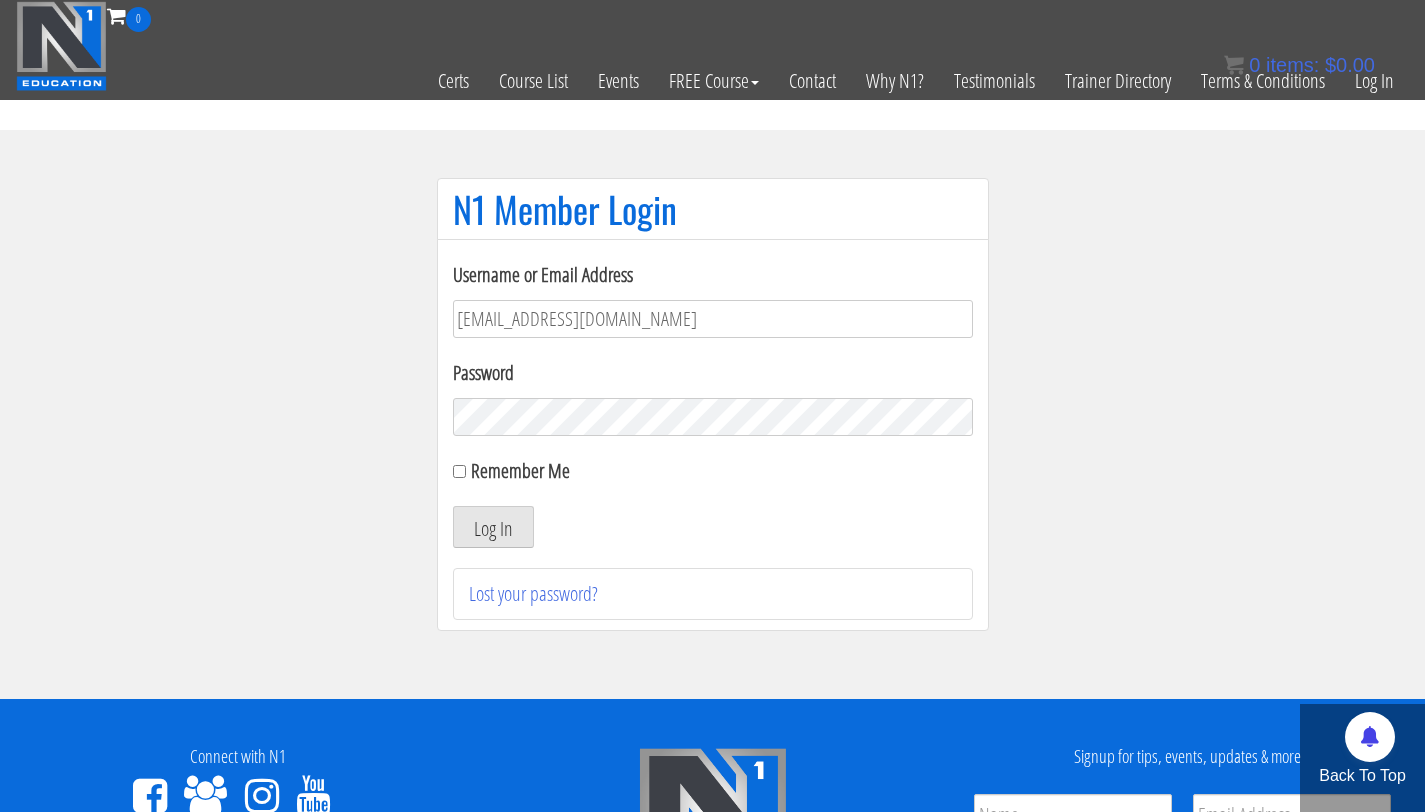 click on "N1 Member Login
Username or Email Address
info@fitbyjustus.nl
Password
Remember Me
Log In
Lost your password?" at bounding box center [713, 414] 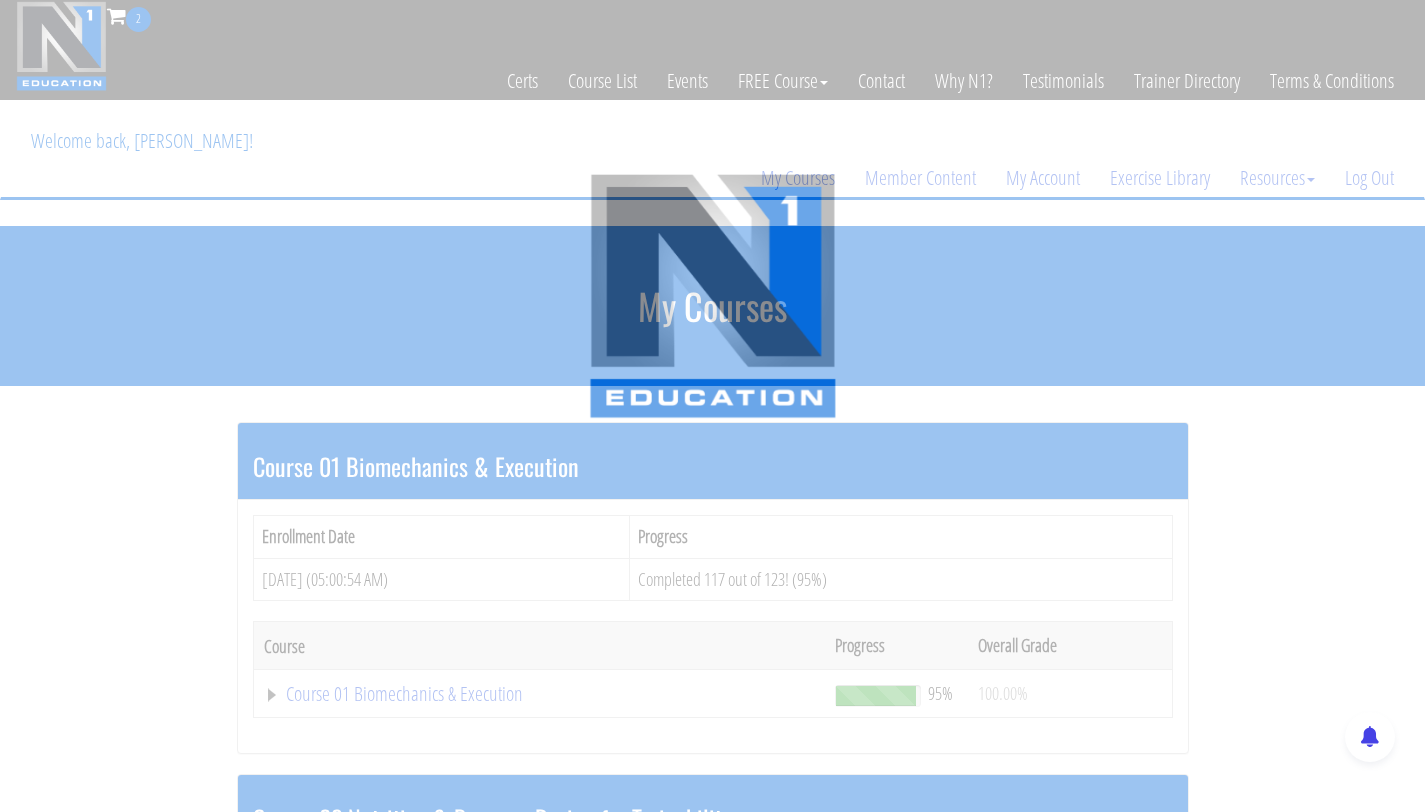 scroll, scrollTop: 0, scrollLeft: 0, axis: both 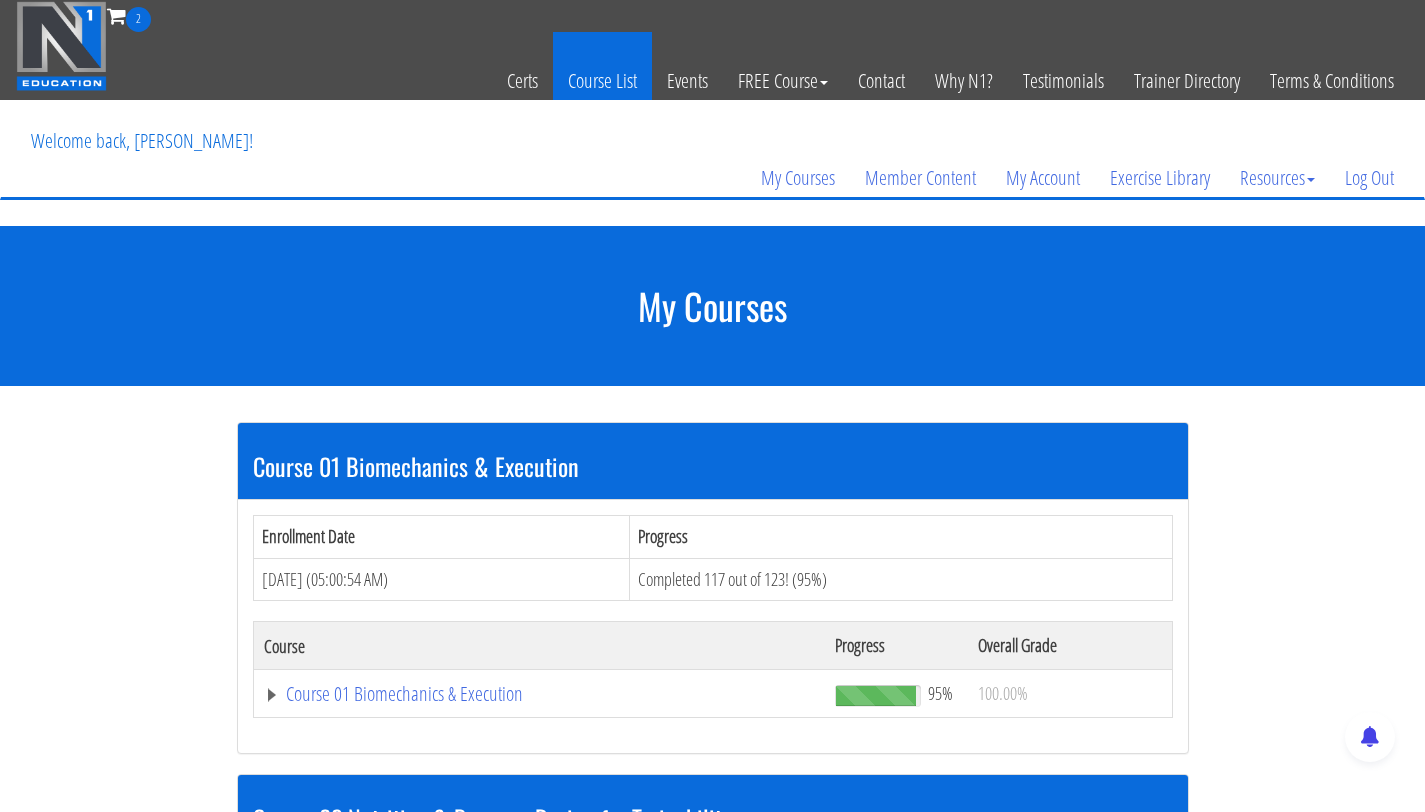 click on "Course List" at bounding box center (602, 81) 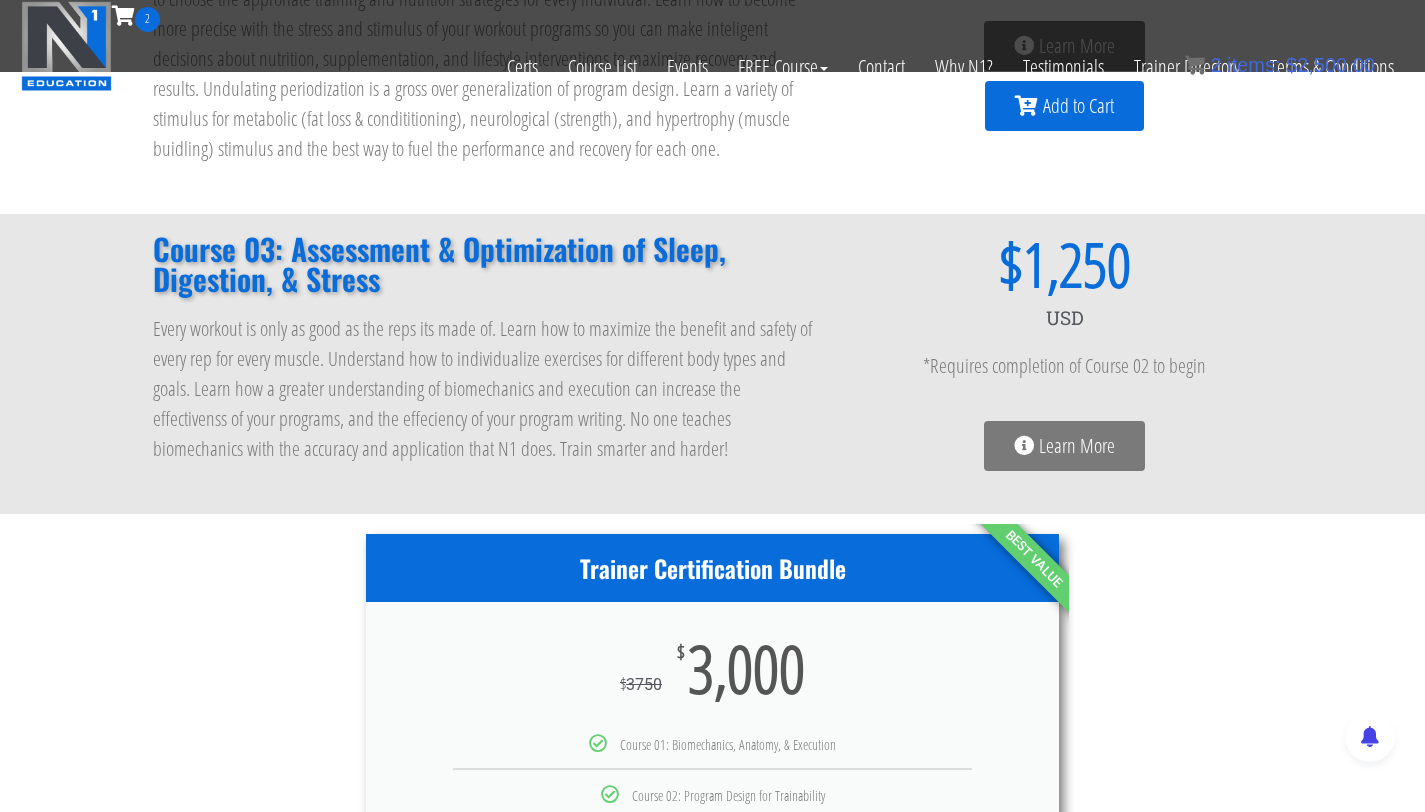 scroll, scrollTop: 630, scrollLeft: 0, axis: vertical 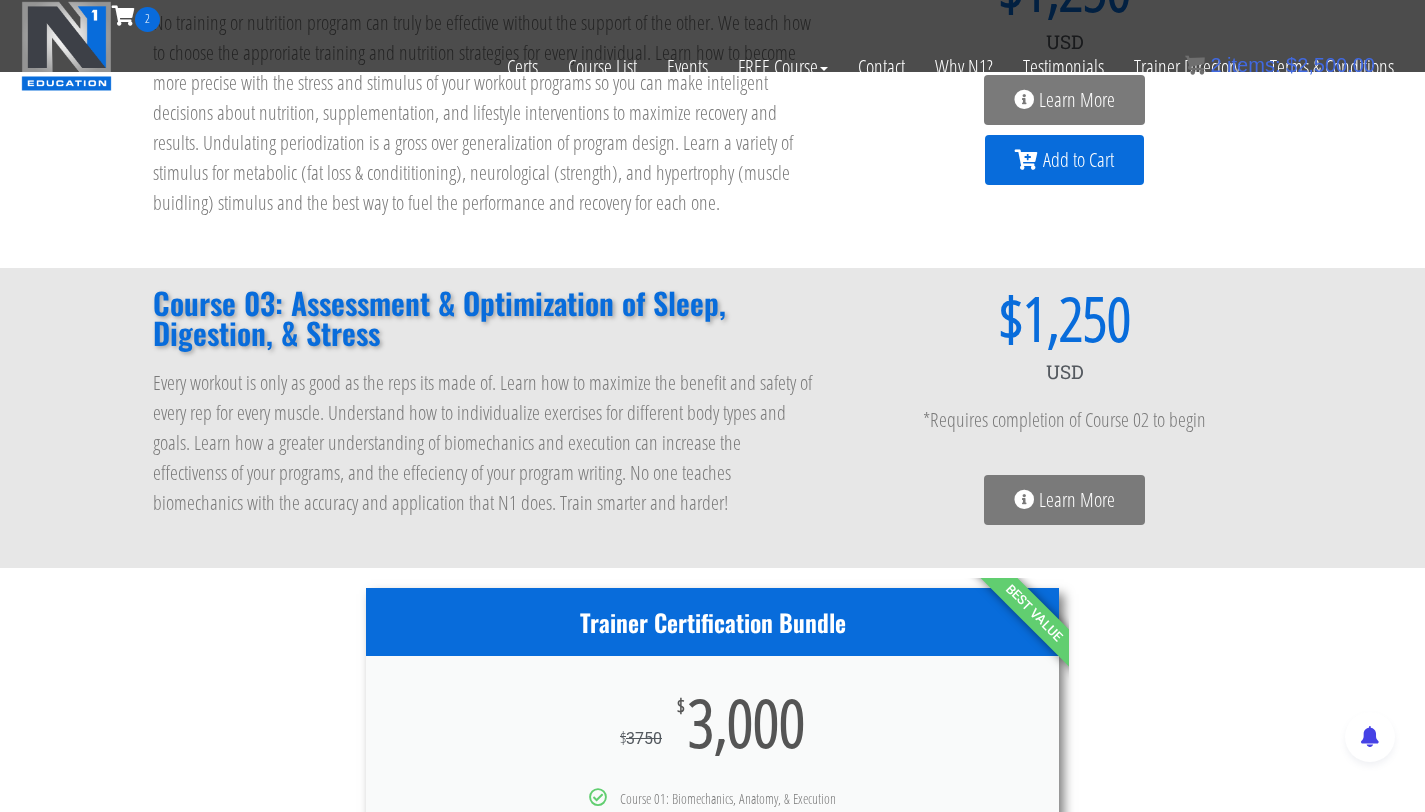 click on "Learn More" at bounding box center (1077, 500) 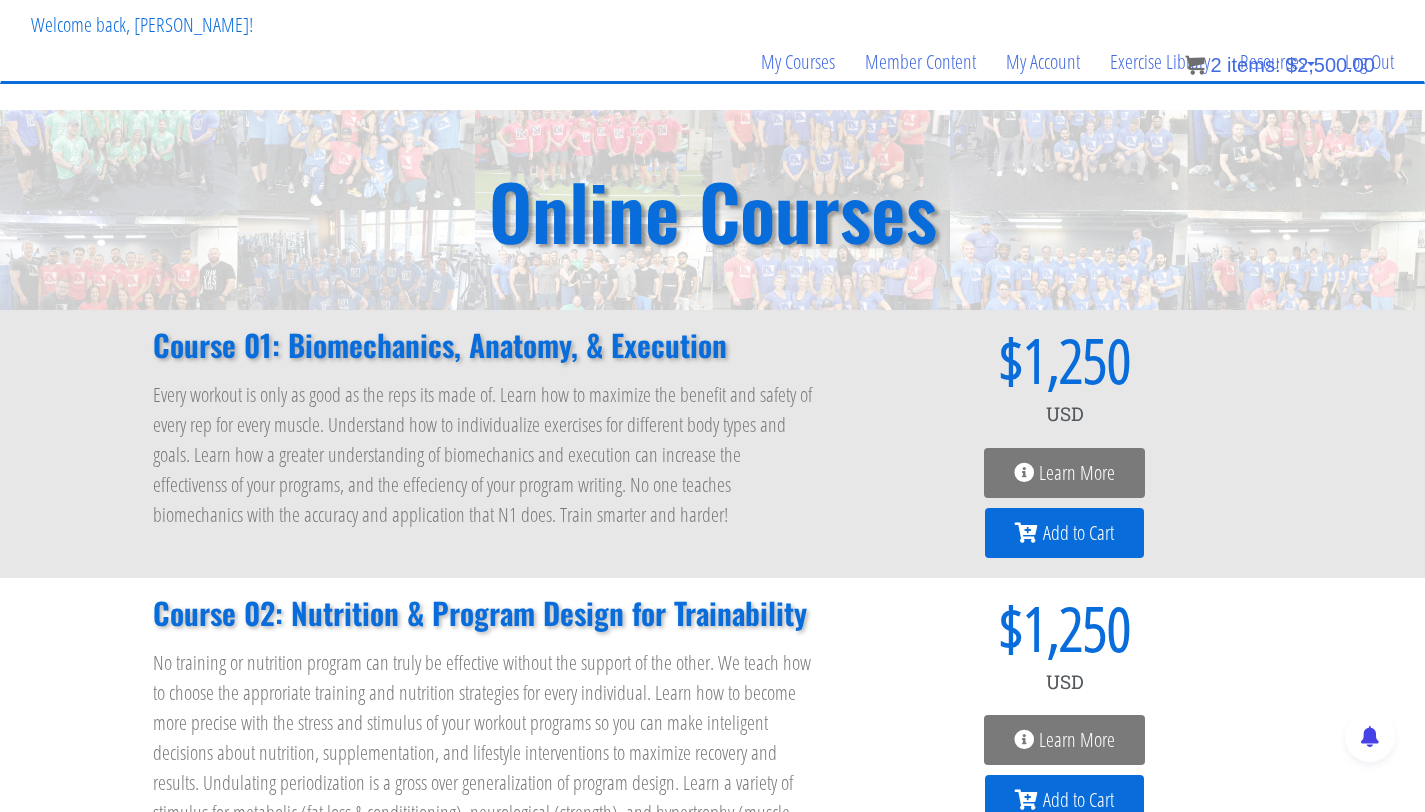 scroll, scrollTop: 0, scrollLeft: 0, axis: both 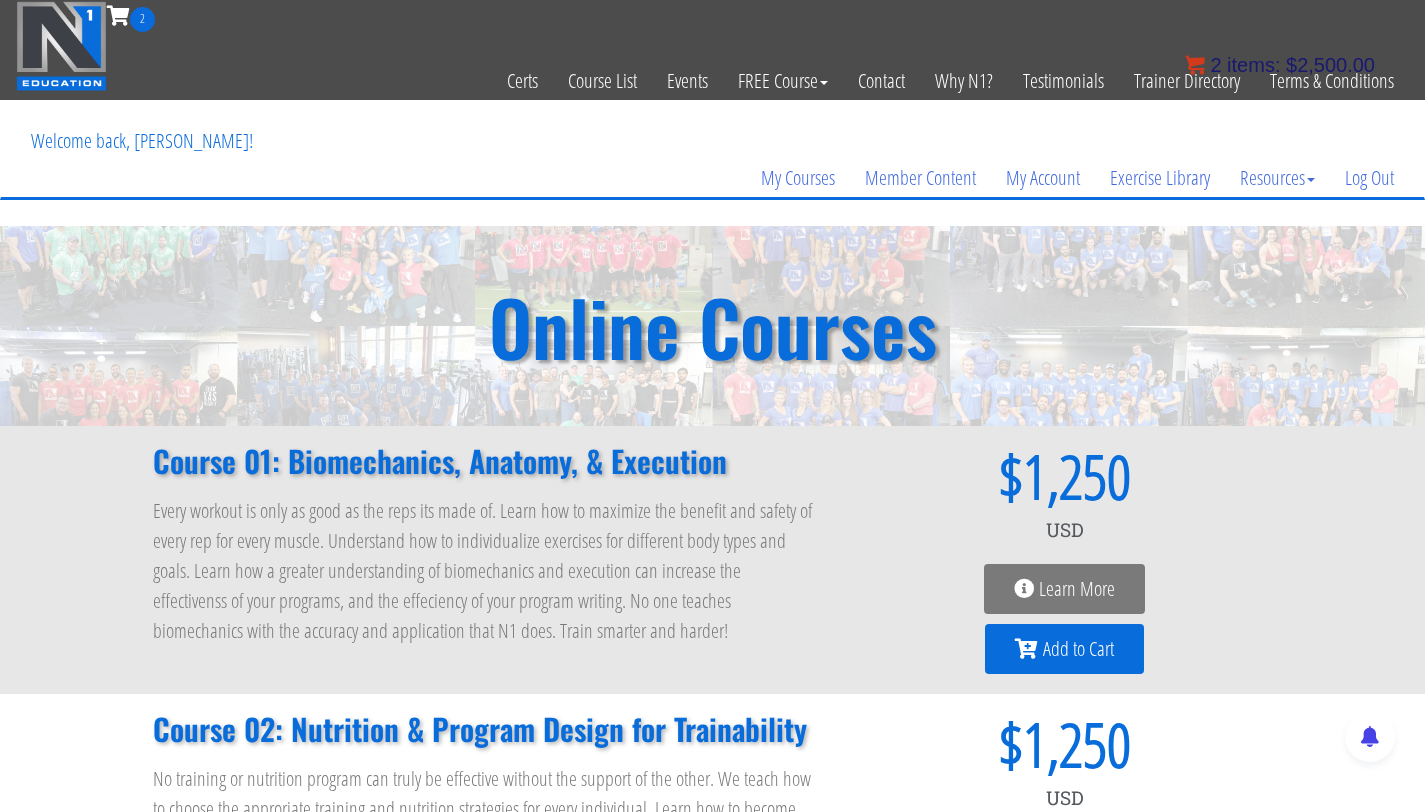 click on "items:" at bounding box center [1253, 65] 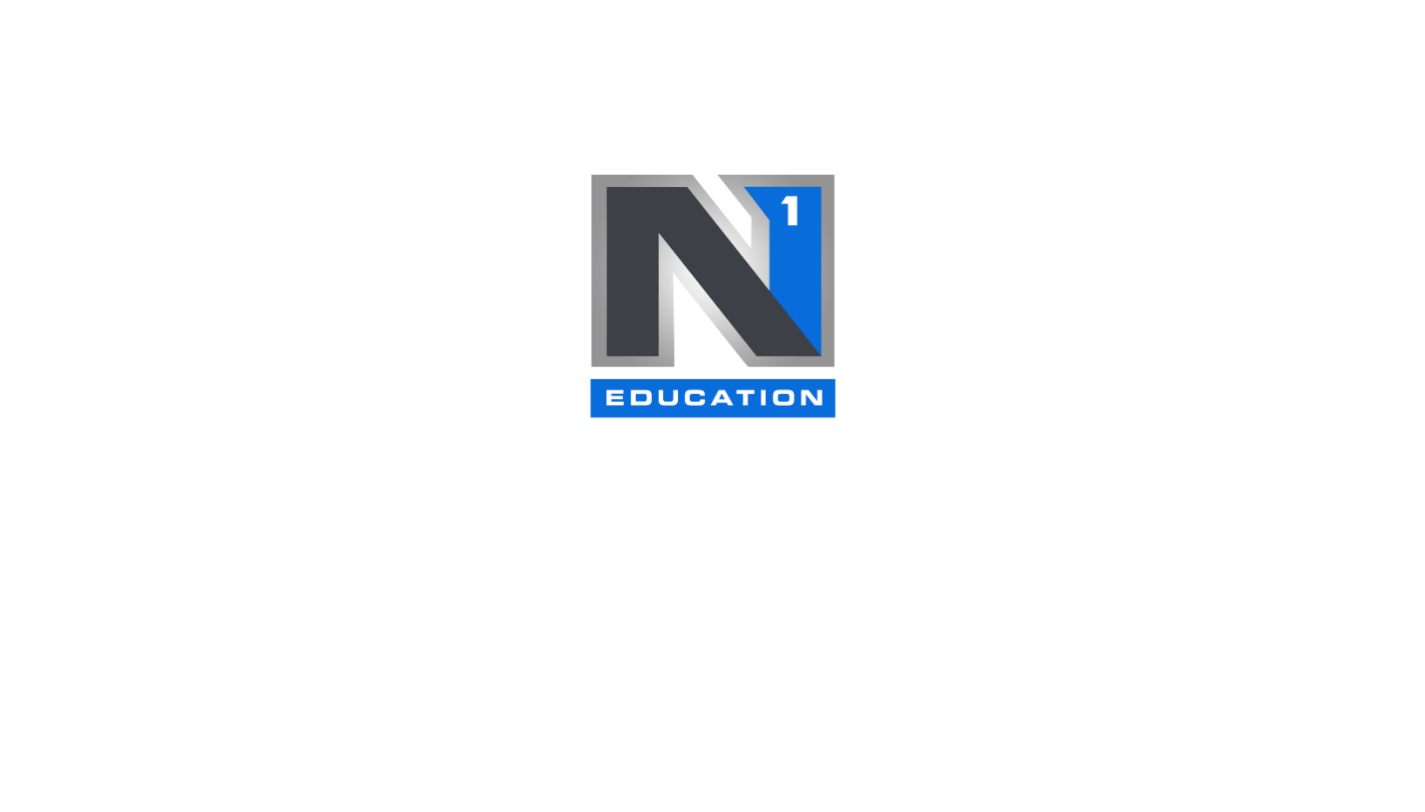 scroll, scrollTop: 0, scrollLeft: 0, axis: both 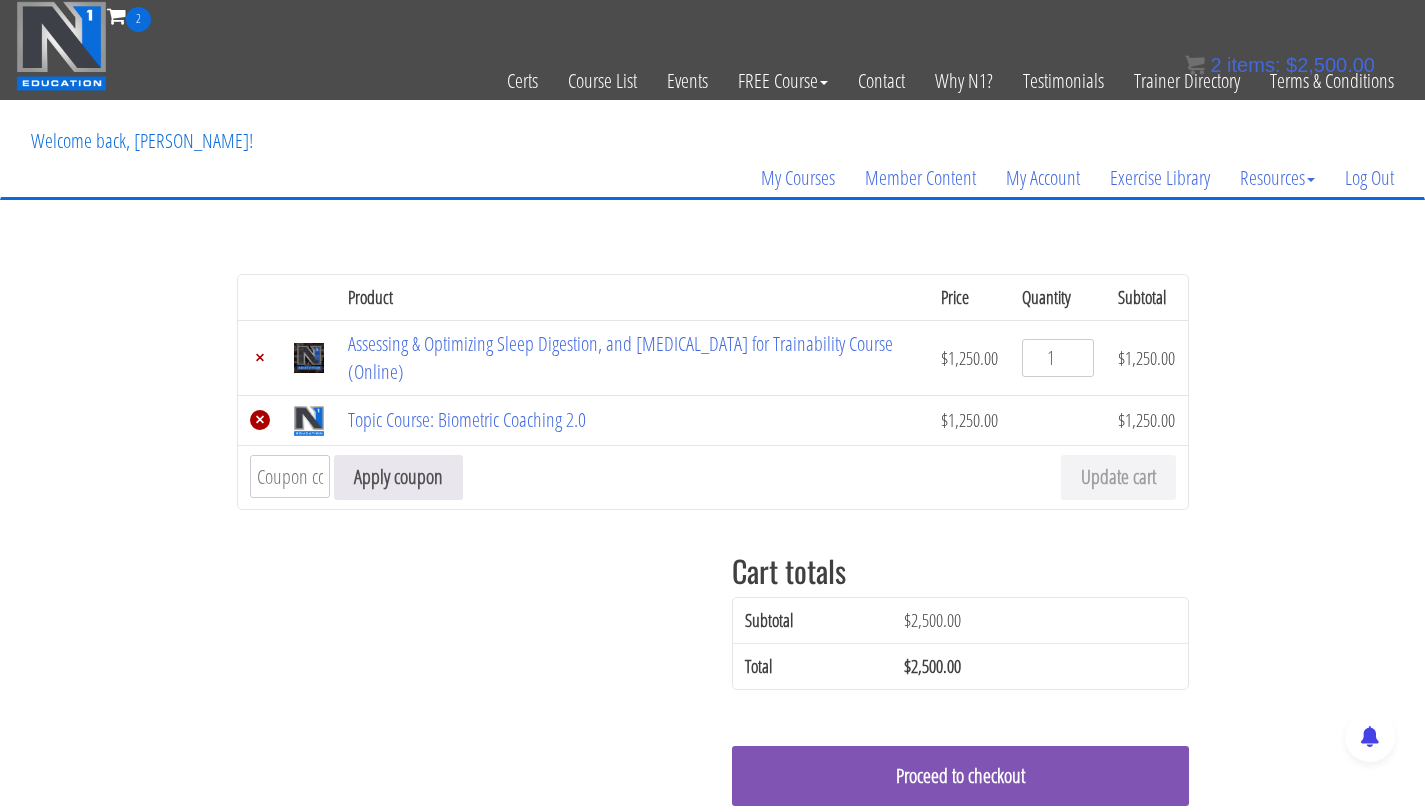 click on "×" at bounding box center [260, 420] 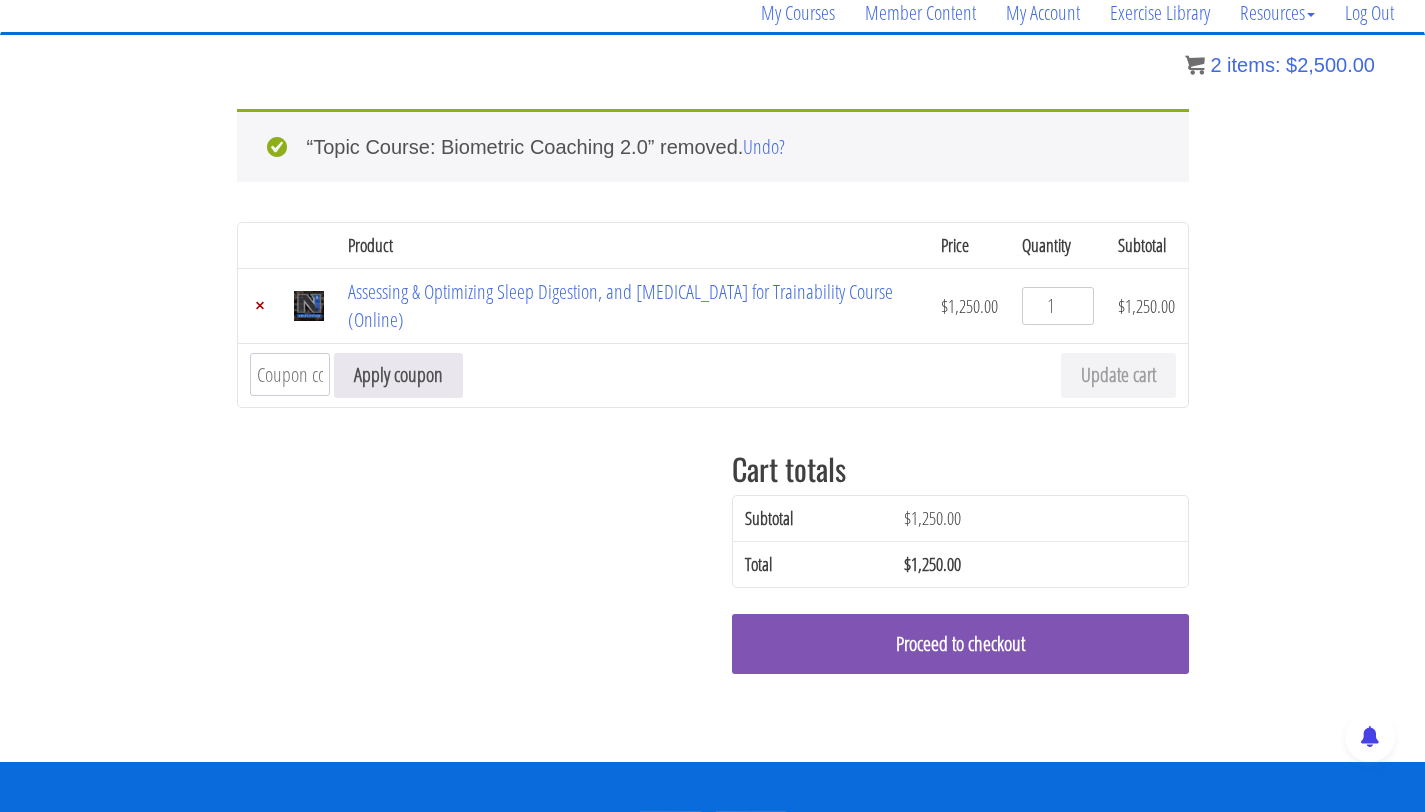 scroll, scrollTop: 174, scrollLeft: 0, axis: vertical 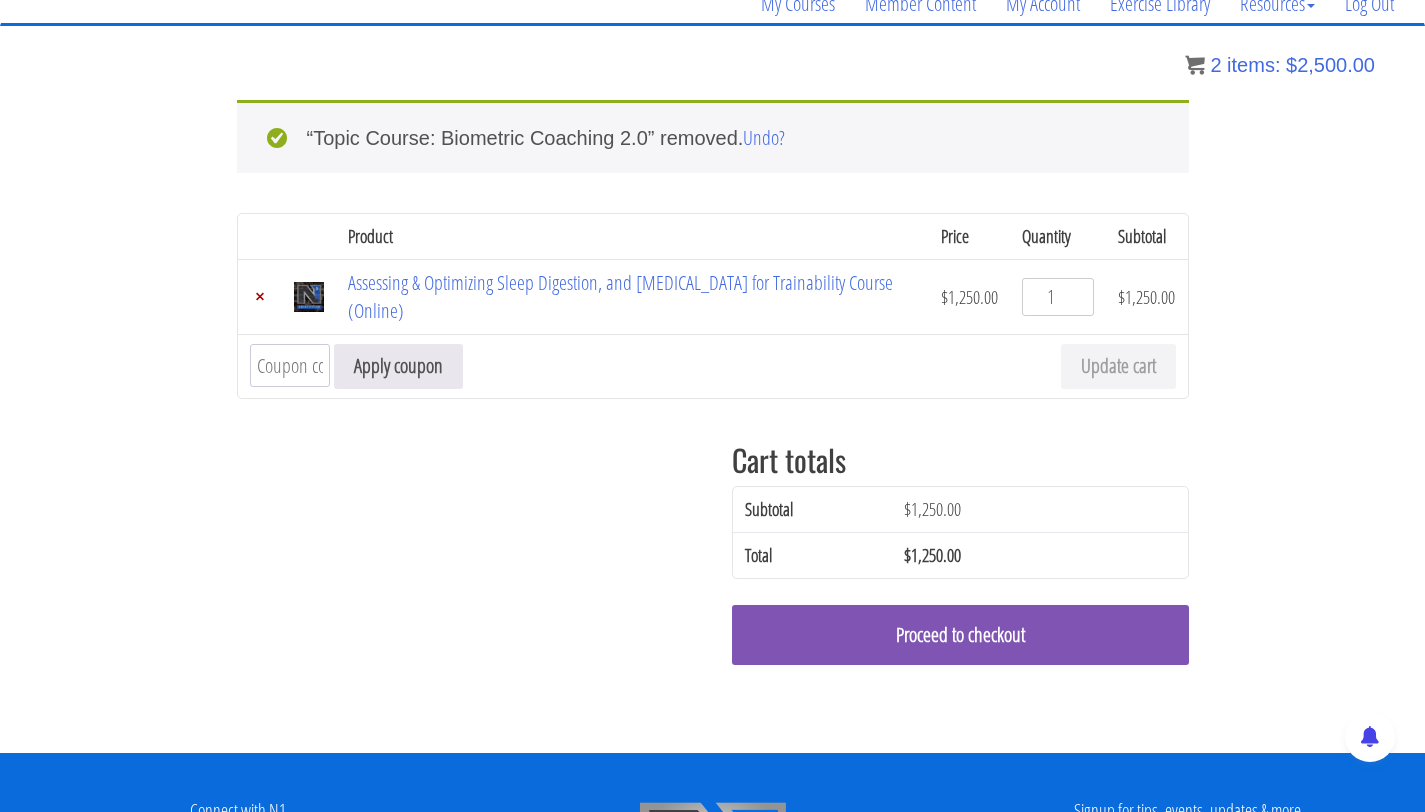 click on "Coupon:" at bounding box center [290, 365] 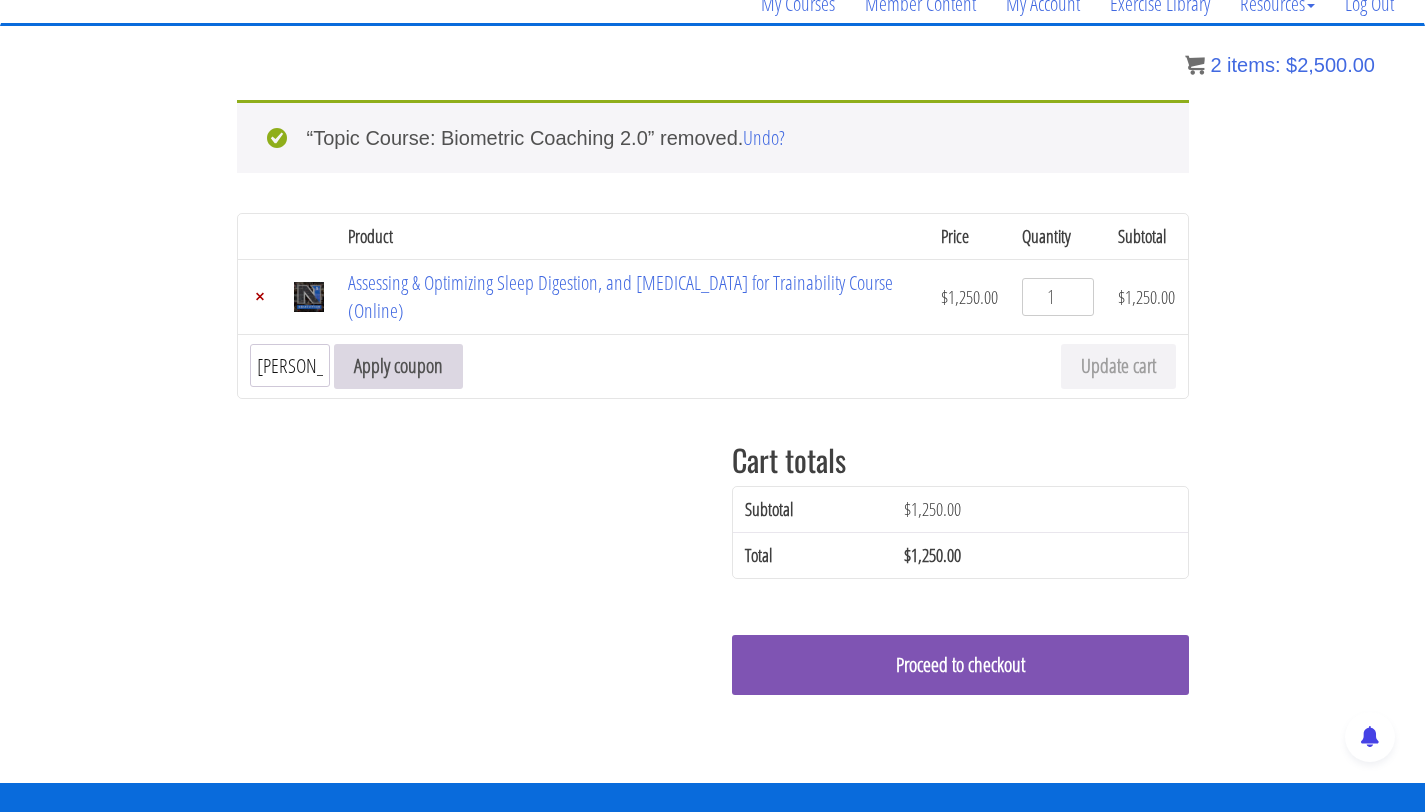 type on "justus" 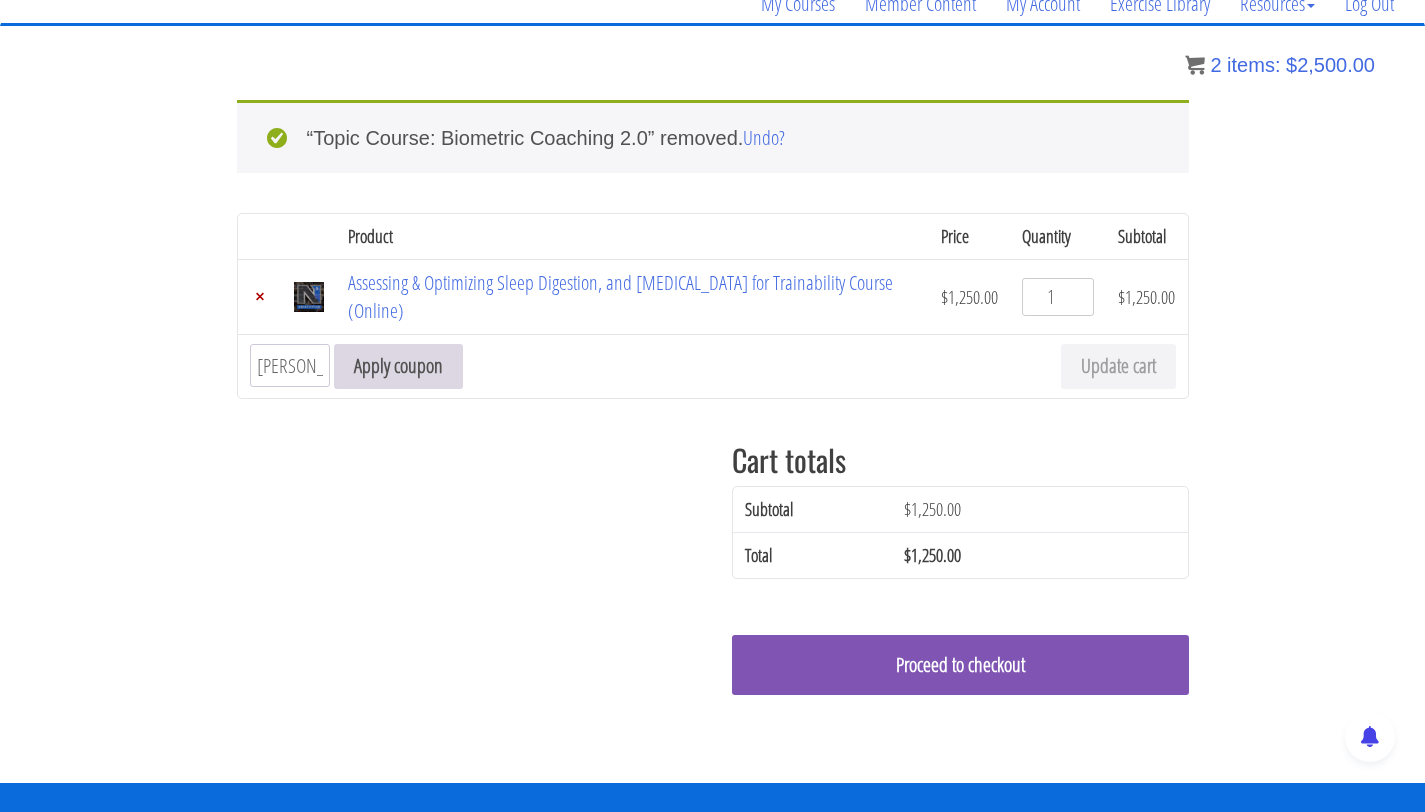 click on "Apply coupon" at bounding box center (398, 366) 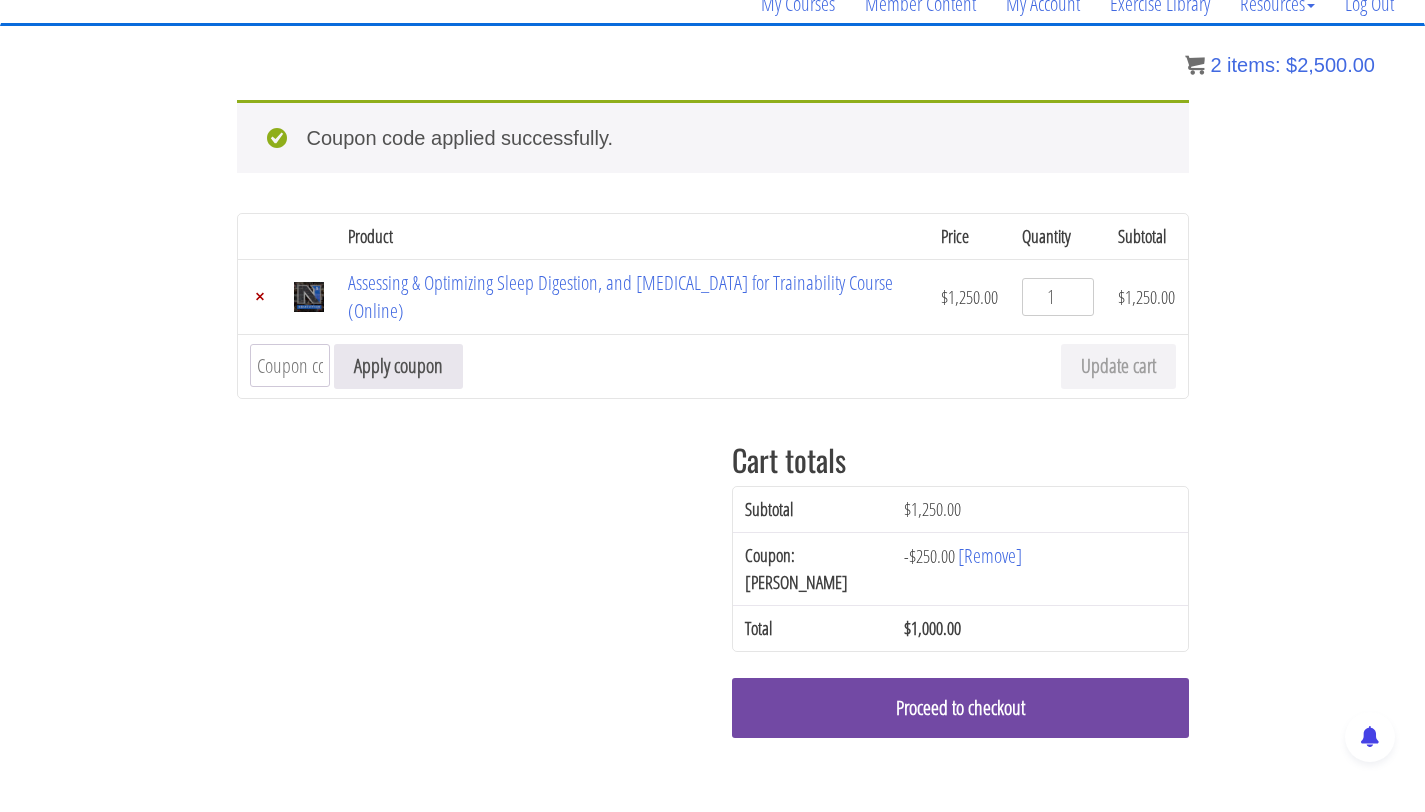 click on "Proceed to checkout" at bounding box center [960, 708] 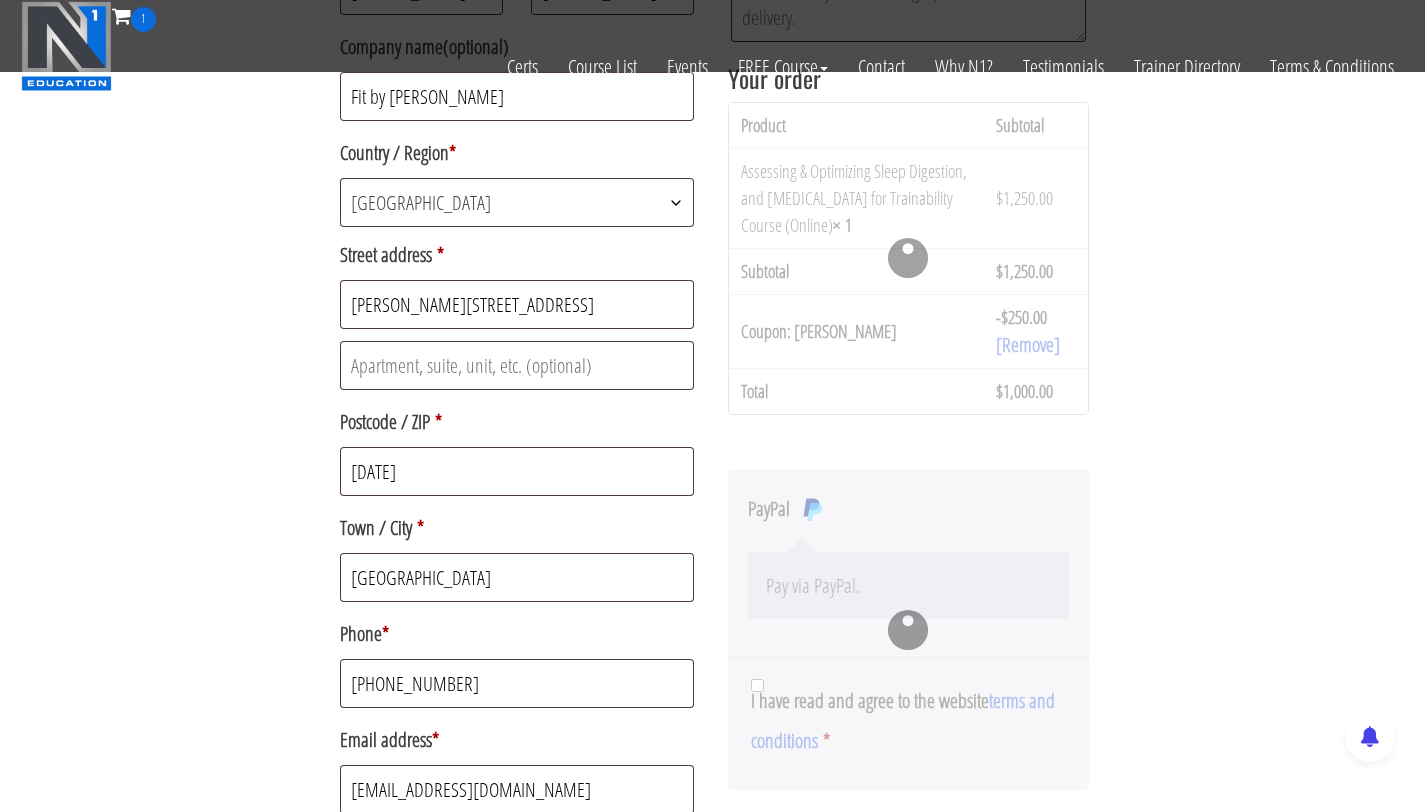 scroll, scrollTop: 400, scrollLeft: 0, axis: vertical 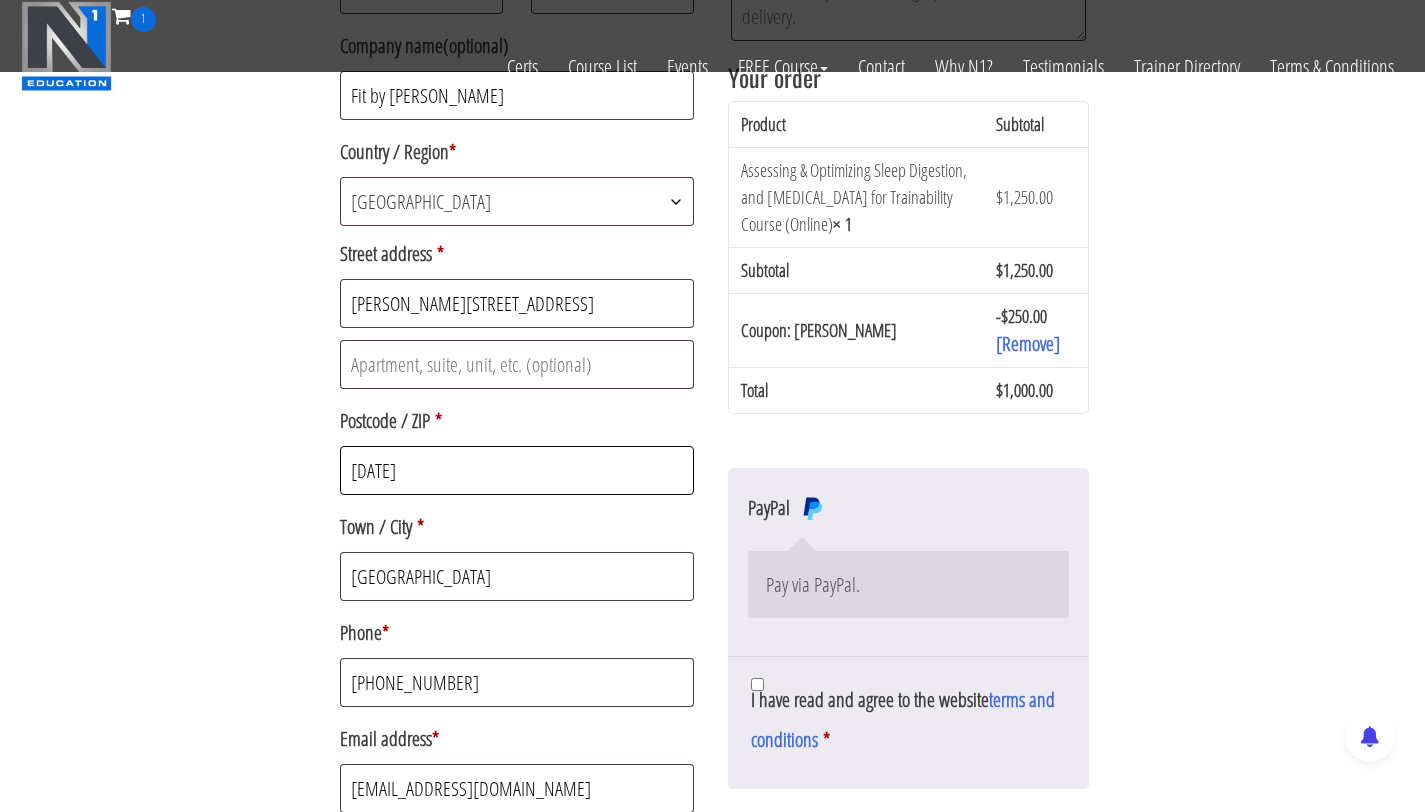 drag, startPoint x: 426, startPoint y: 475, endPoint x: 291, endPoint y: 474, distance: 135.00371 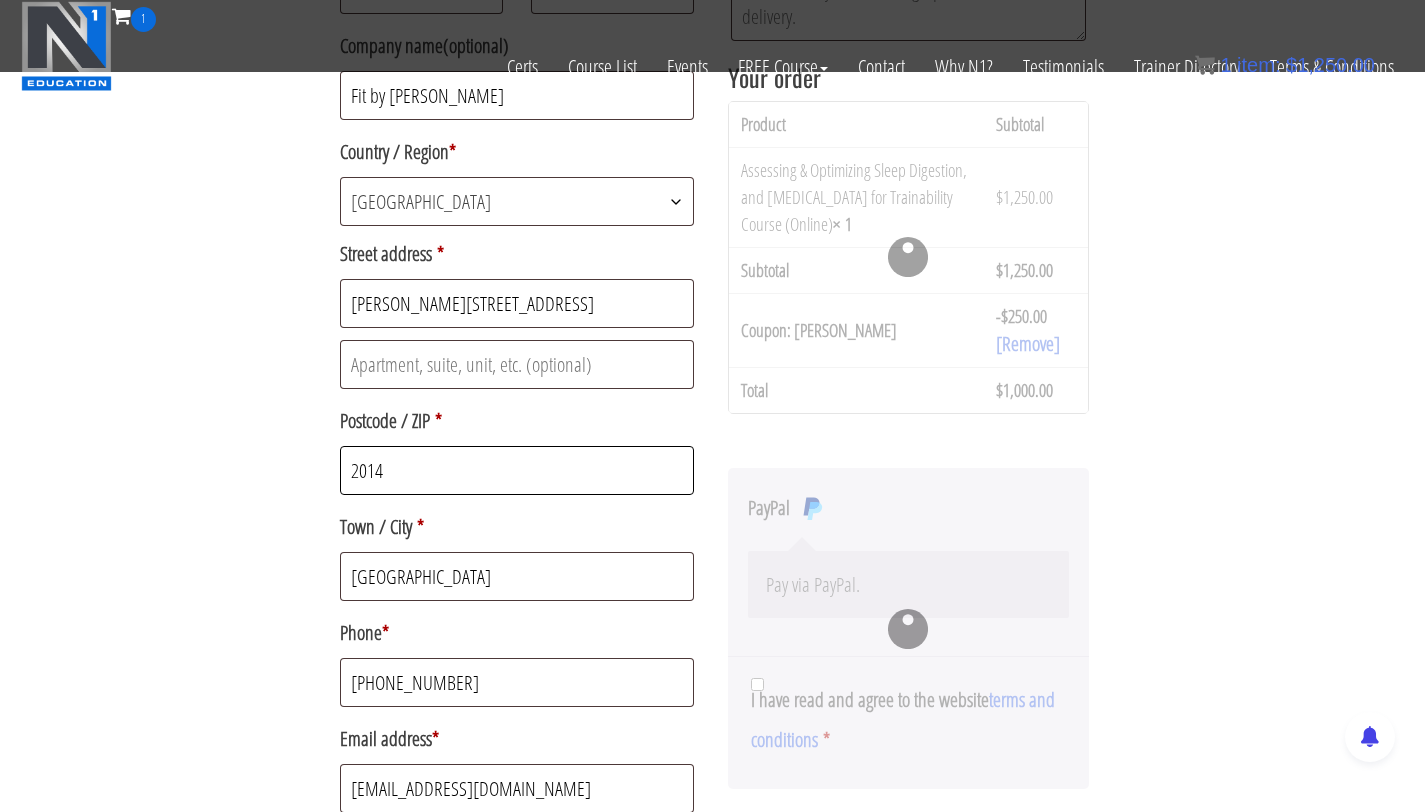 type on "2014GC" 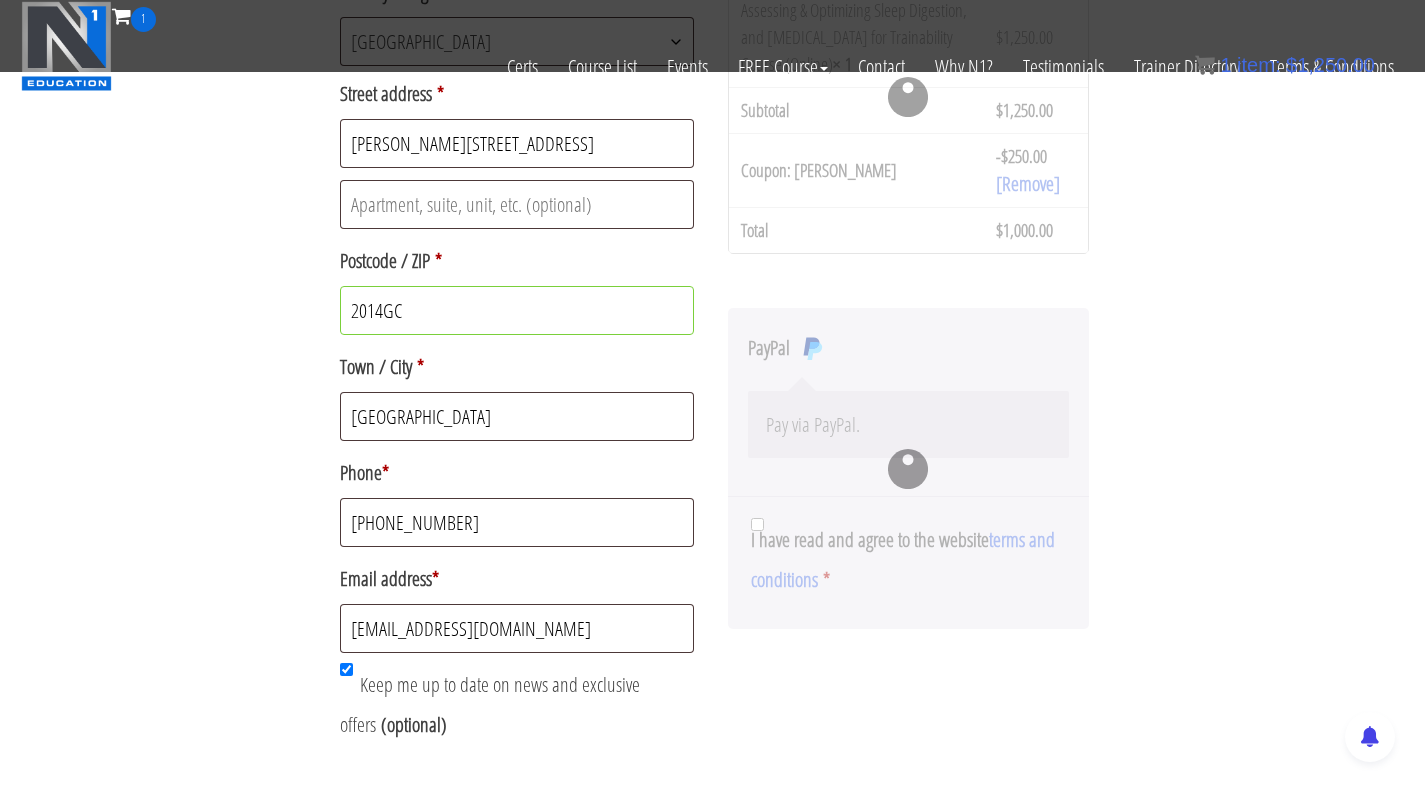 scroll, scrollTop: 564, scrollLeft: 0, axis: vertical 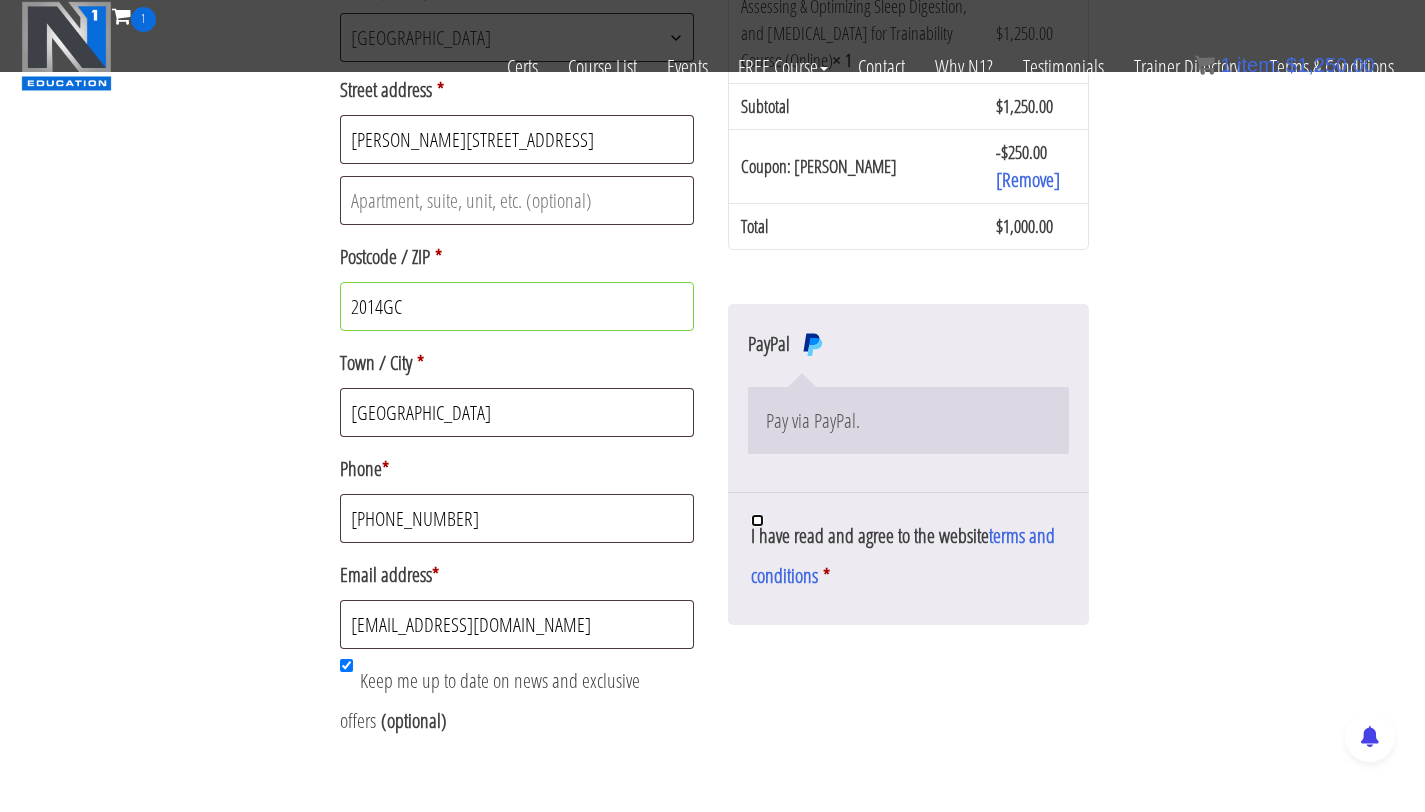 click on "I have read and agree to the website  terms and conditions   *" at bounding box center (757, 520) 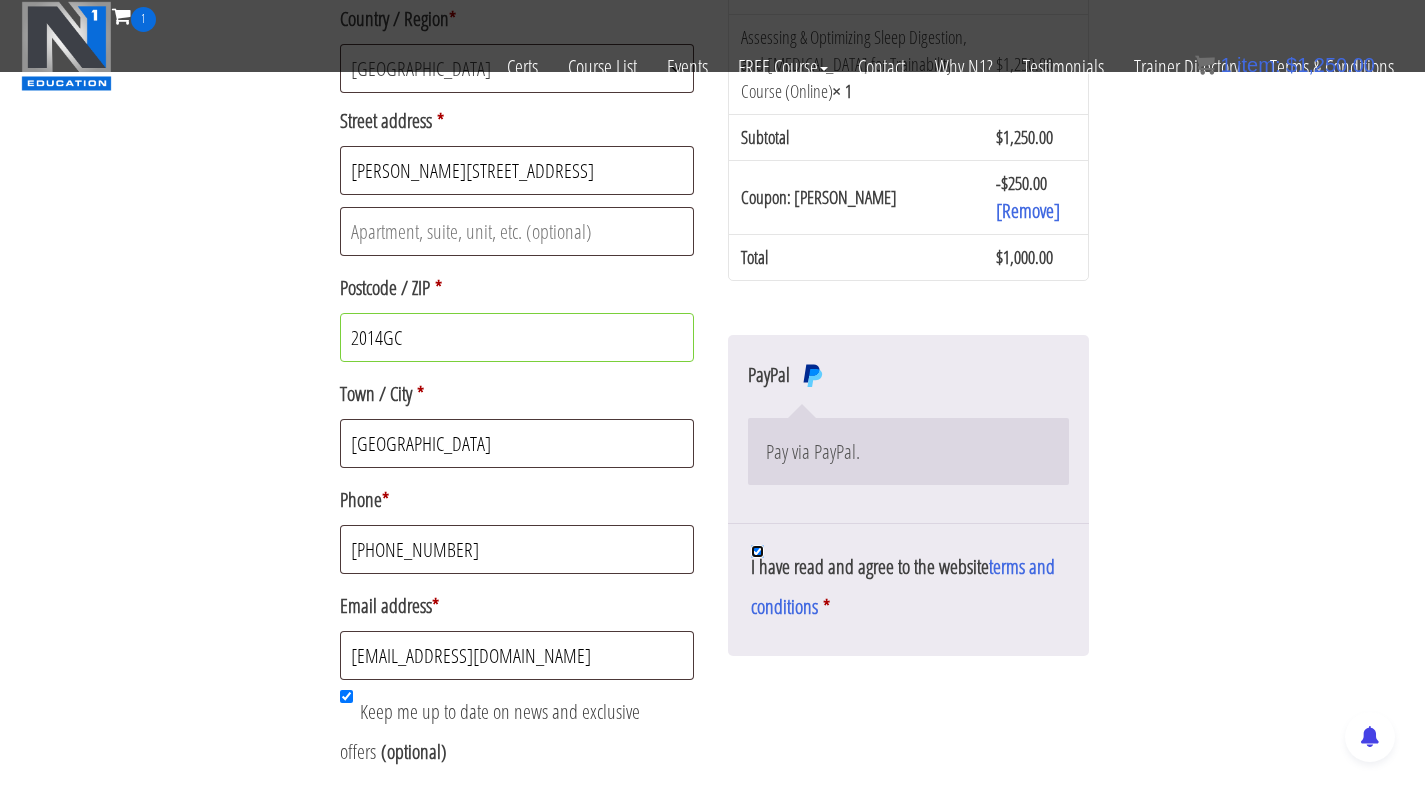 scroll, scrollTop: 559, scrollLeft: 0, axis: vertical 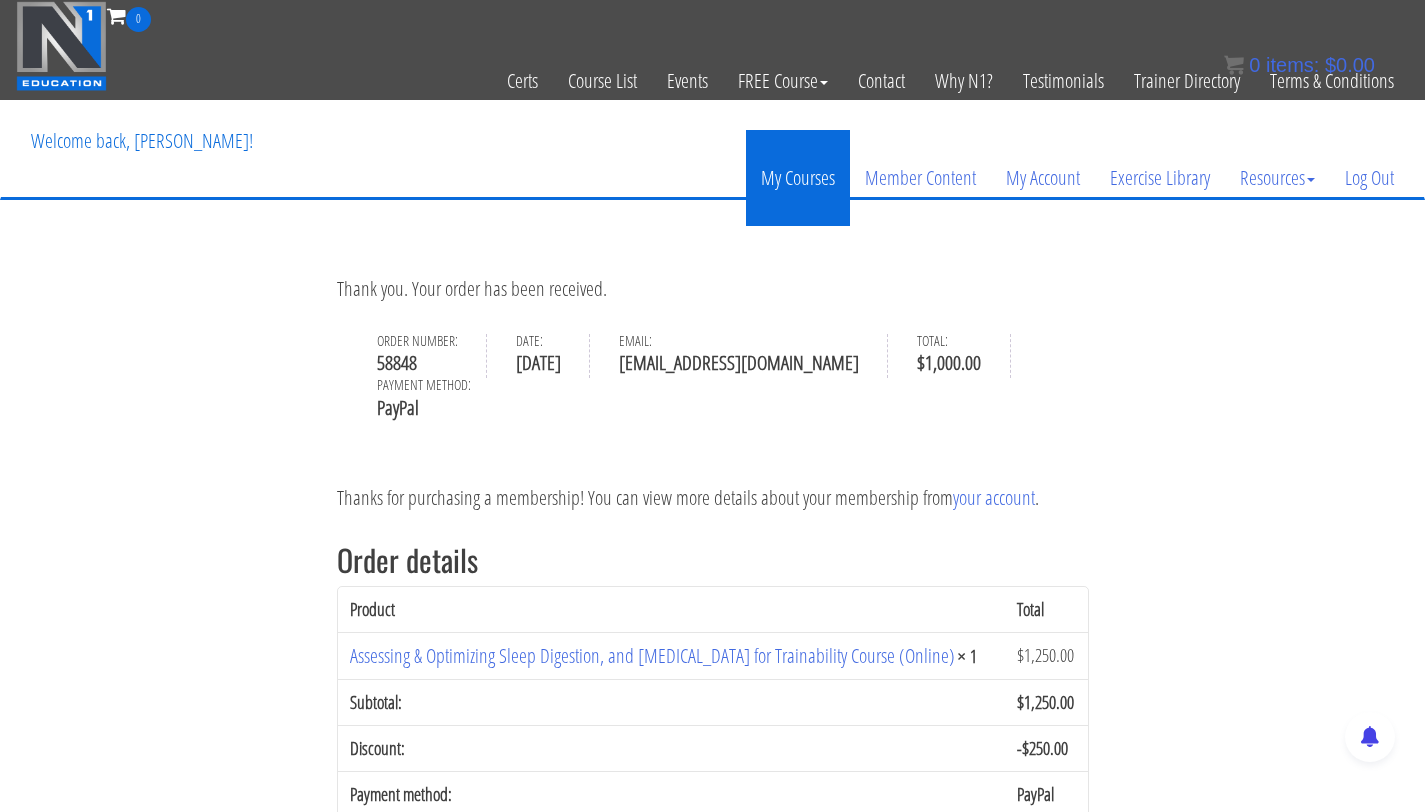click on "My Courses" at bounding box center (798, 178) 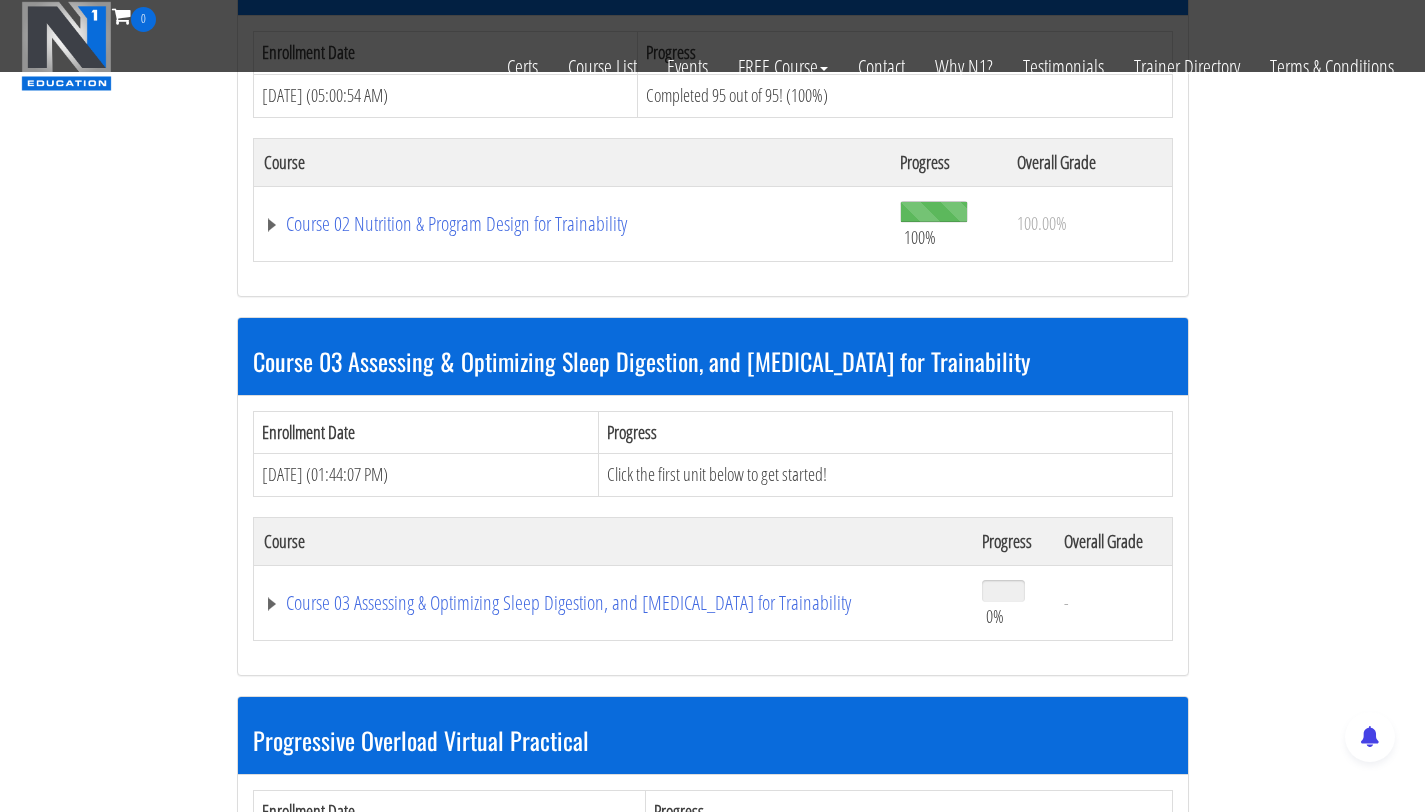scroll, scrollTop: 851, scrollLeft: 0, axis: vertical 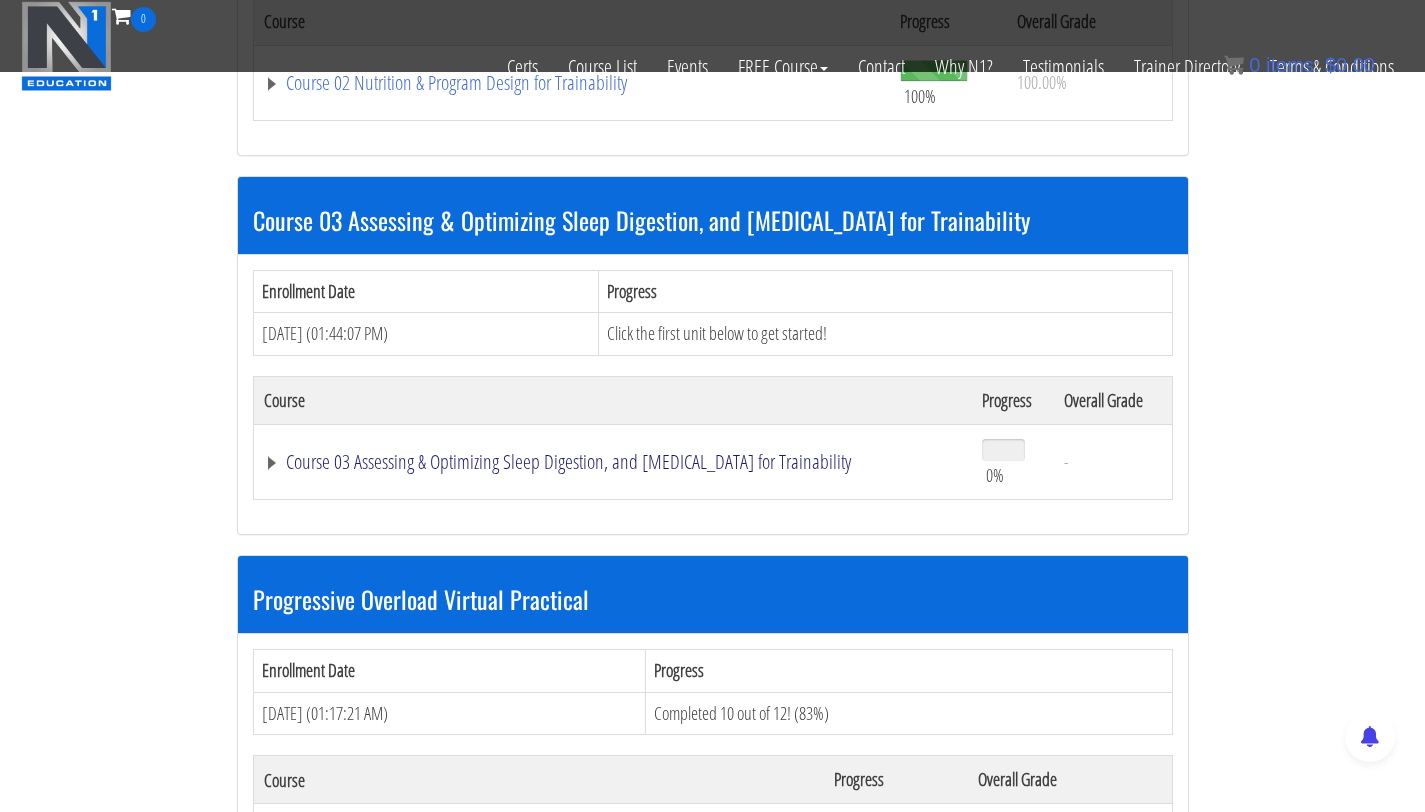 click on "Course 03 Assessing & Optimizing Sleep Digestion, and [MEDICAL_DATA] for Trainability" at bounding box center (540, -283) 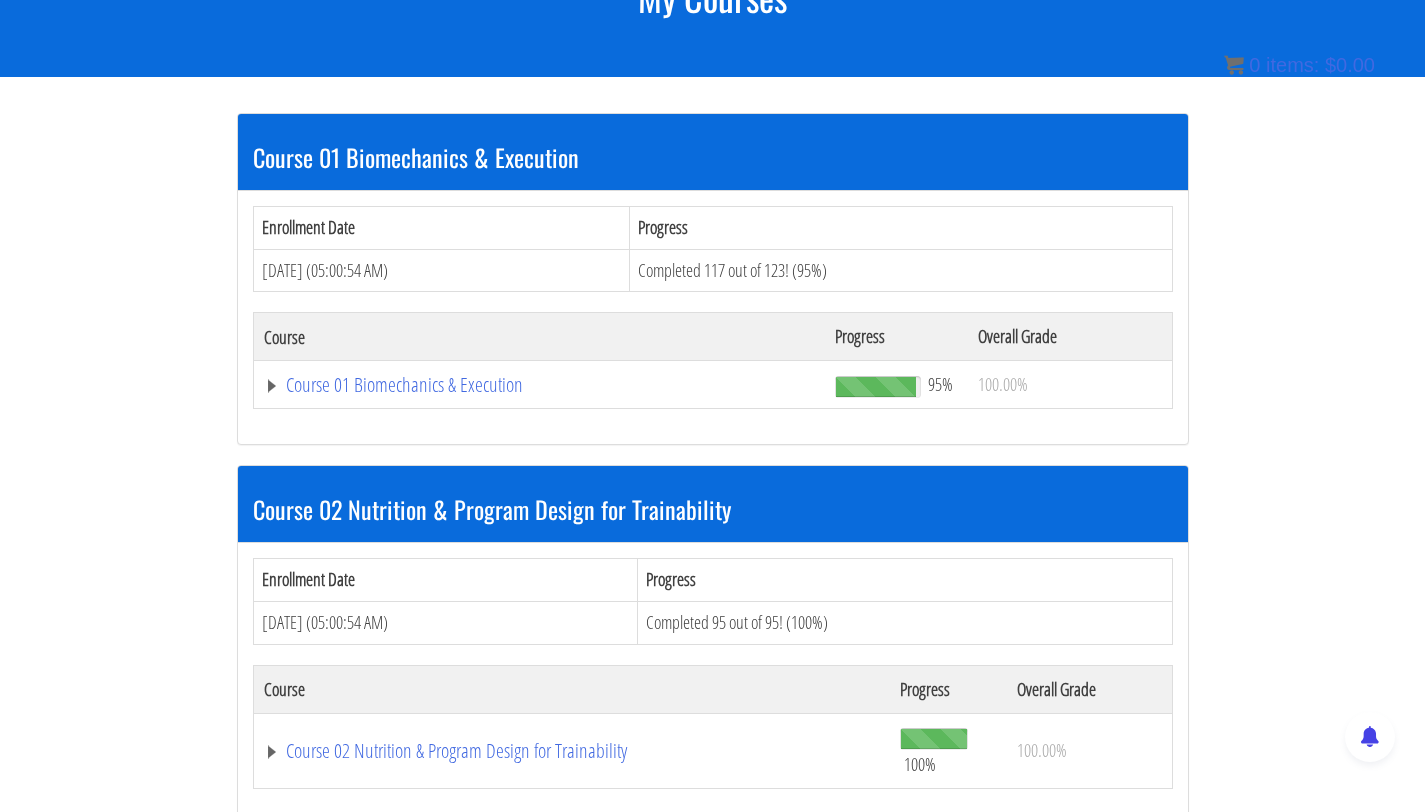 scroll, scrollTop: 0, scrollLeft: 0, axis: both 